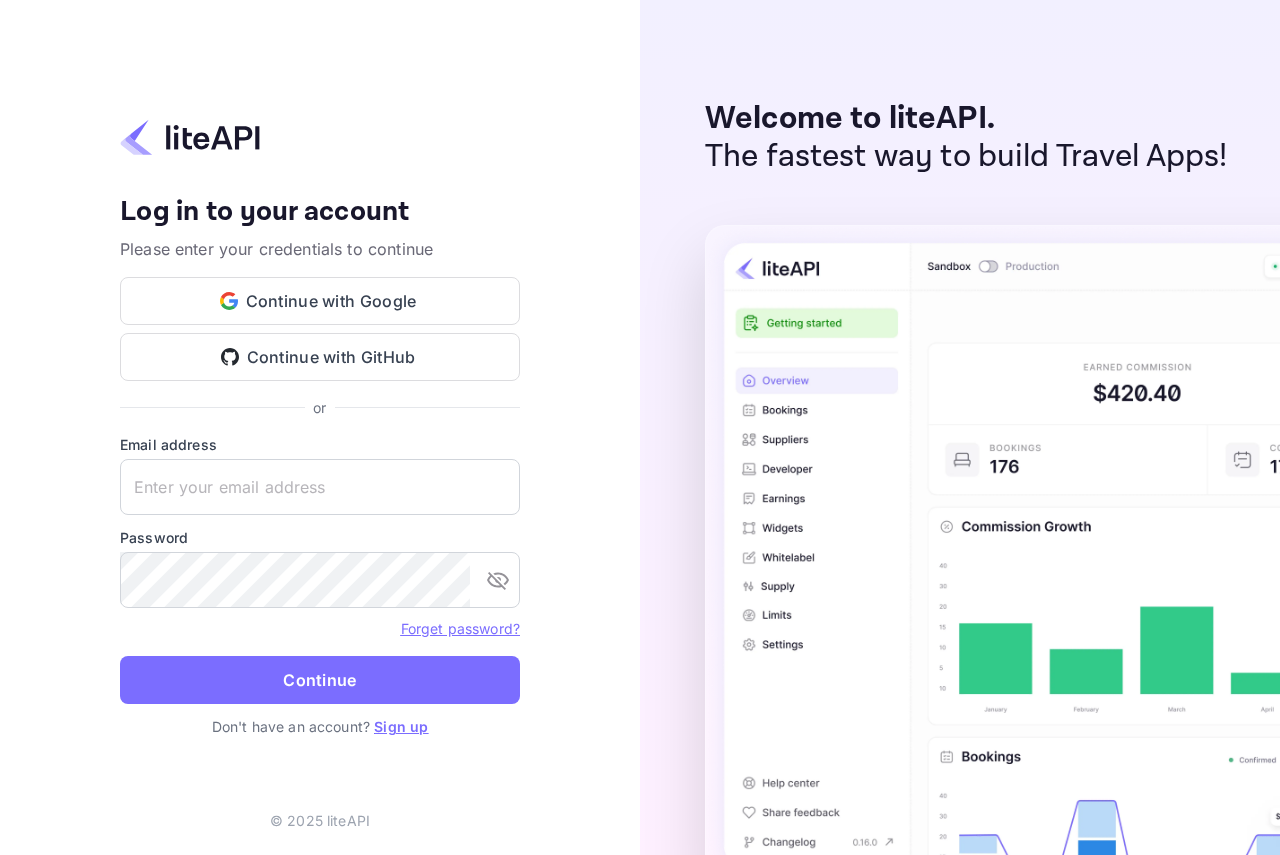 scroll, scrollTop: 0, scrollLeft: 0, axis: both 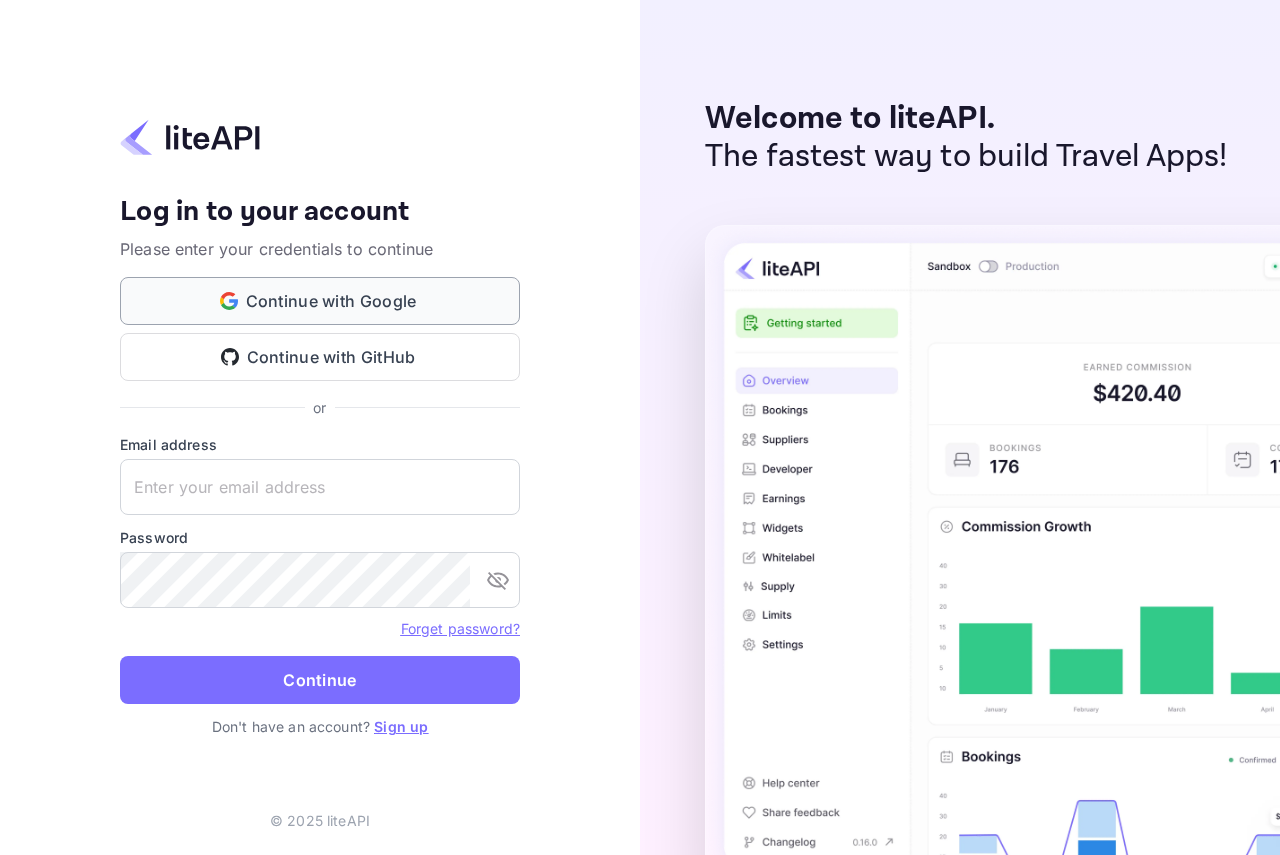 click on "Continue with Google" at bounding box center [320, 301] 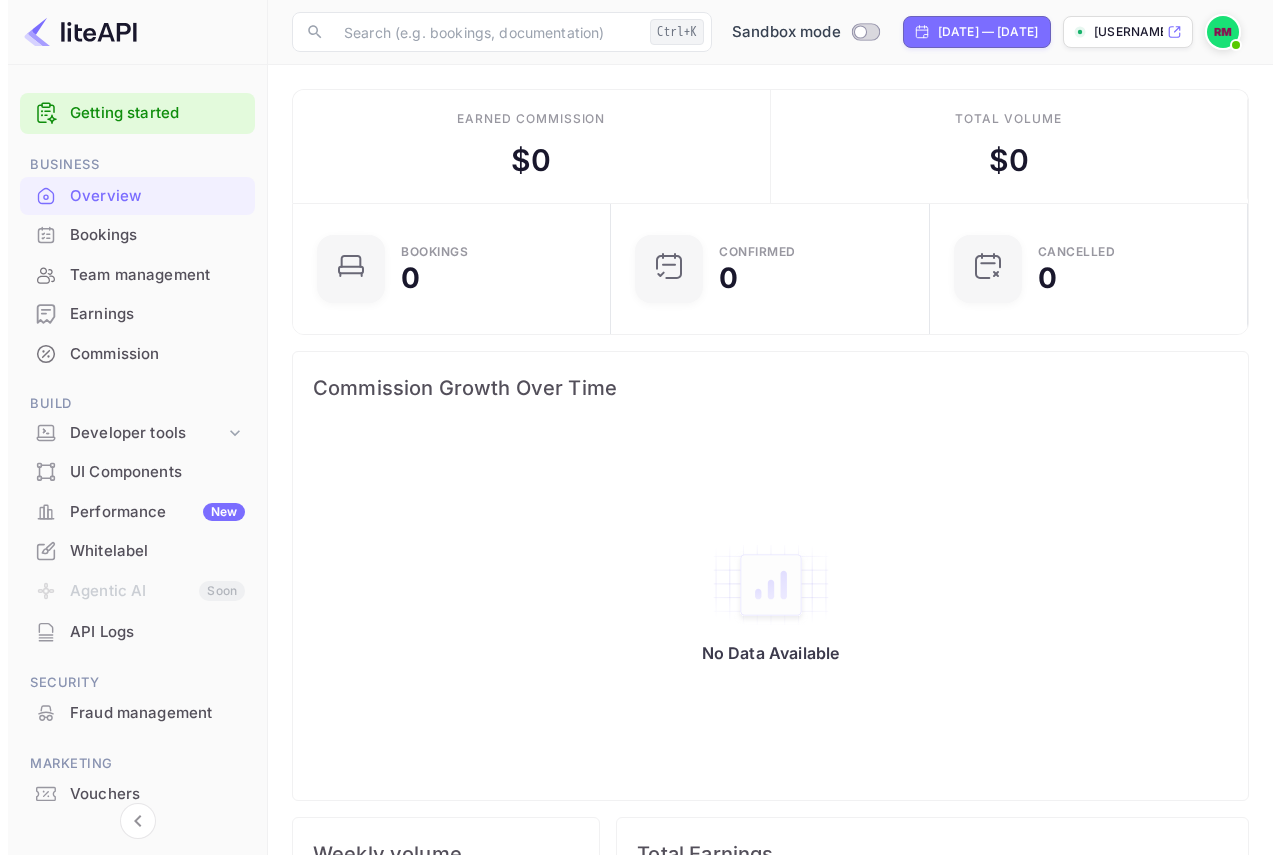 scroll, scrollTop: 0, scrollLeft: 0, axis: both 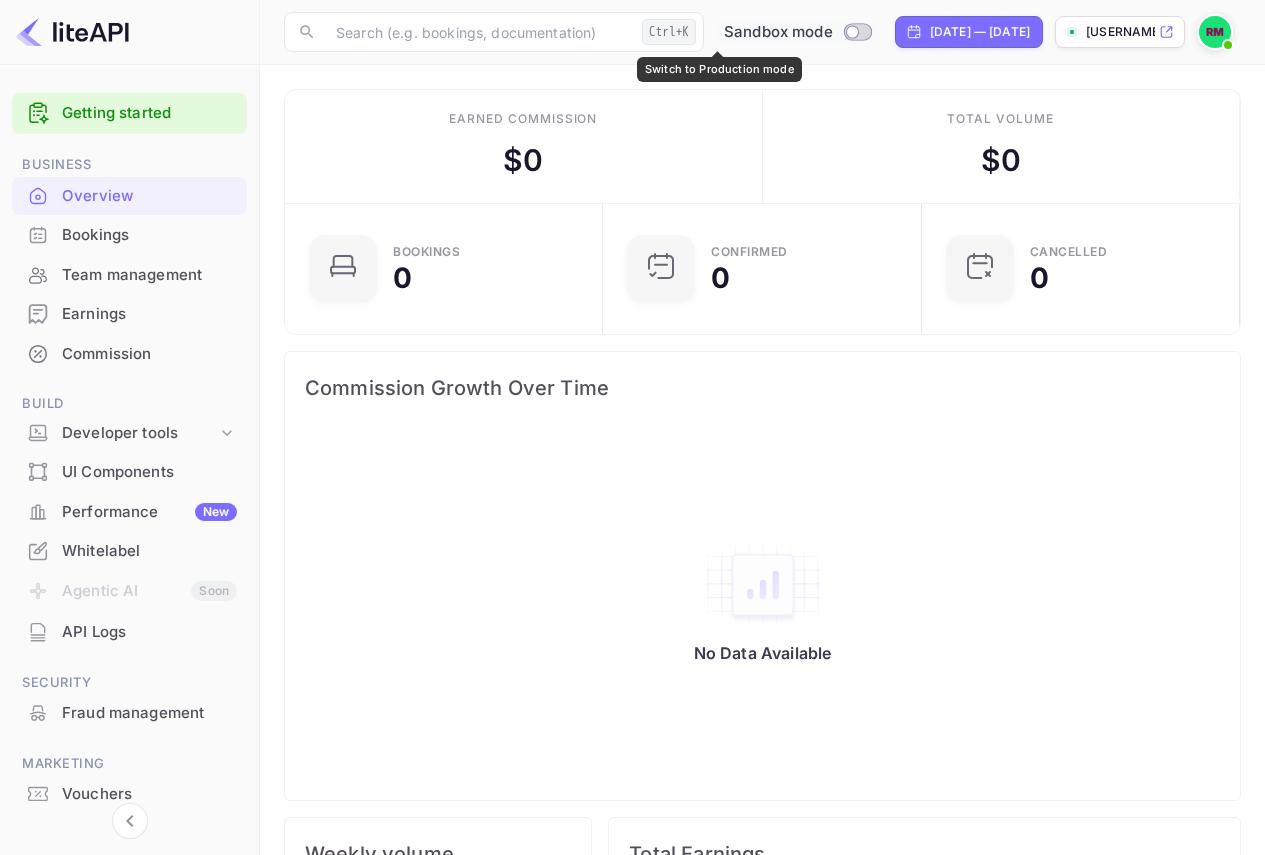 click at bounding box center [858, 32] 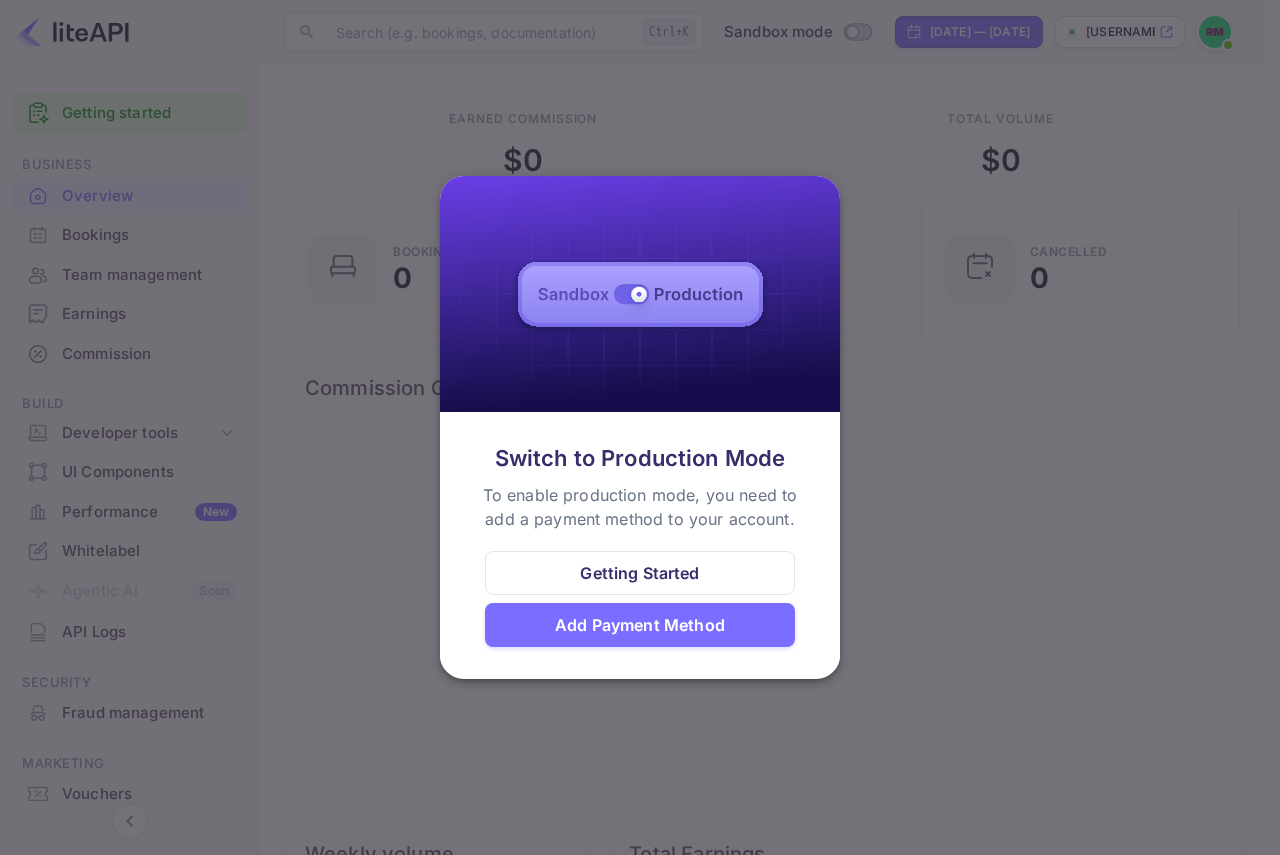 click at bounding box center [640, 427] 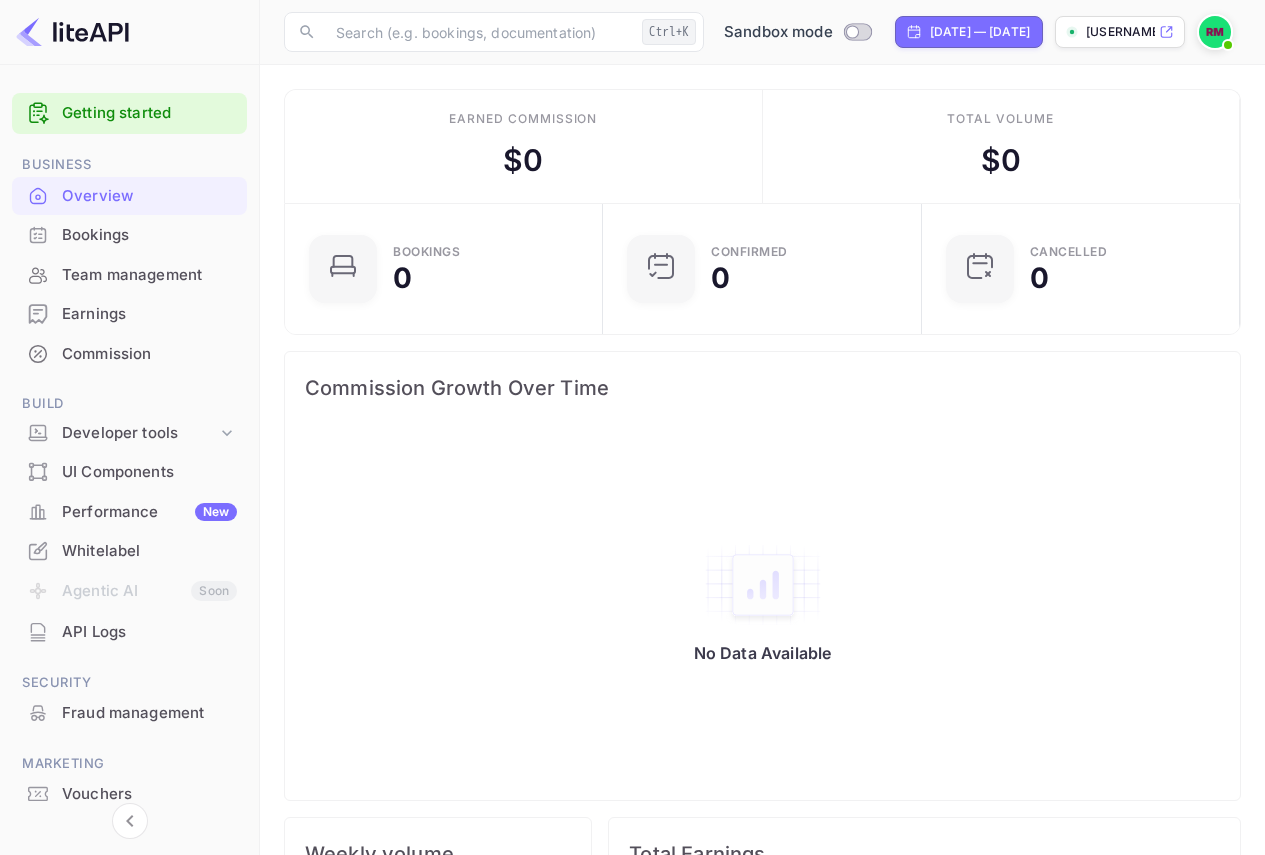 click on "API Logs" at bounding box center (149, 632) 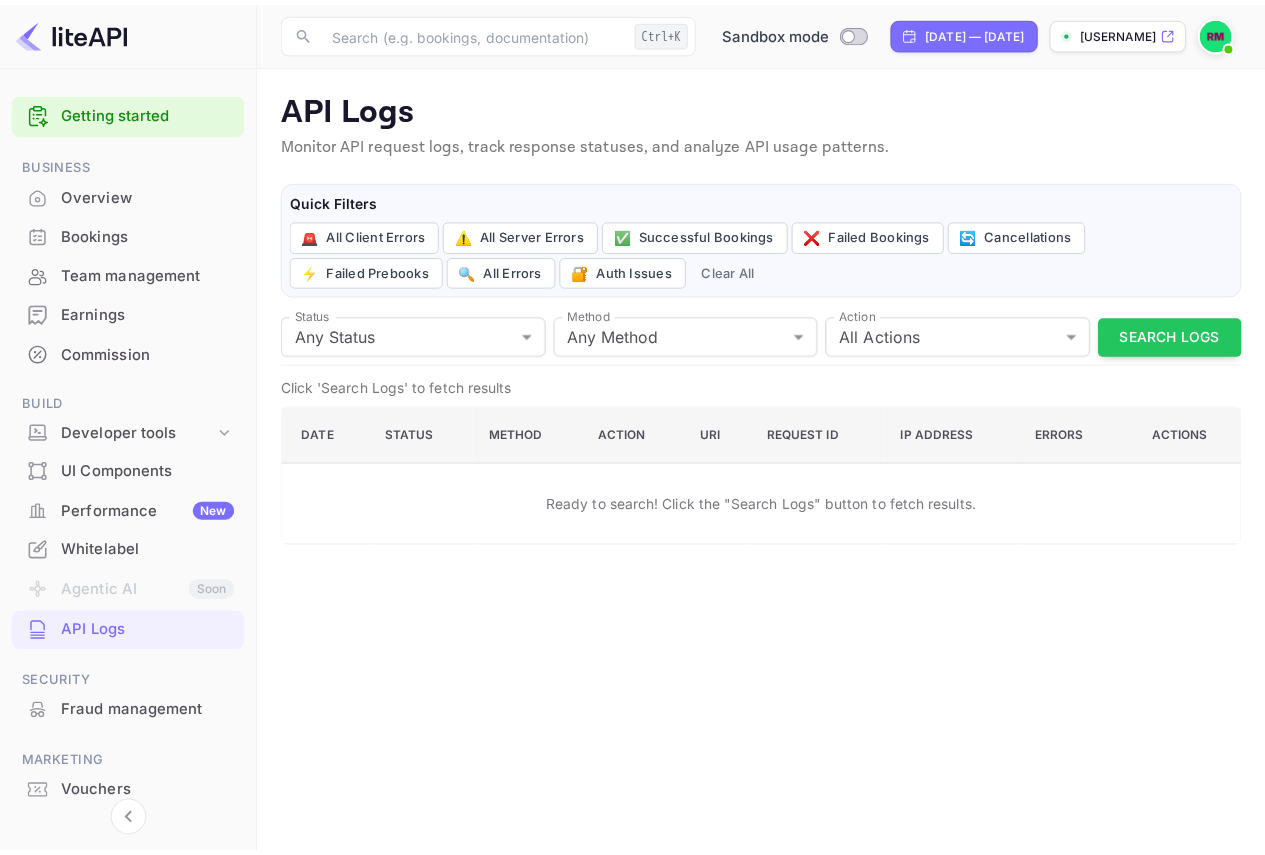 scroll, scrollTop: 70, scrollLeft: 0, axis: vertical 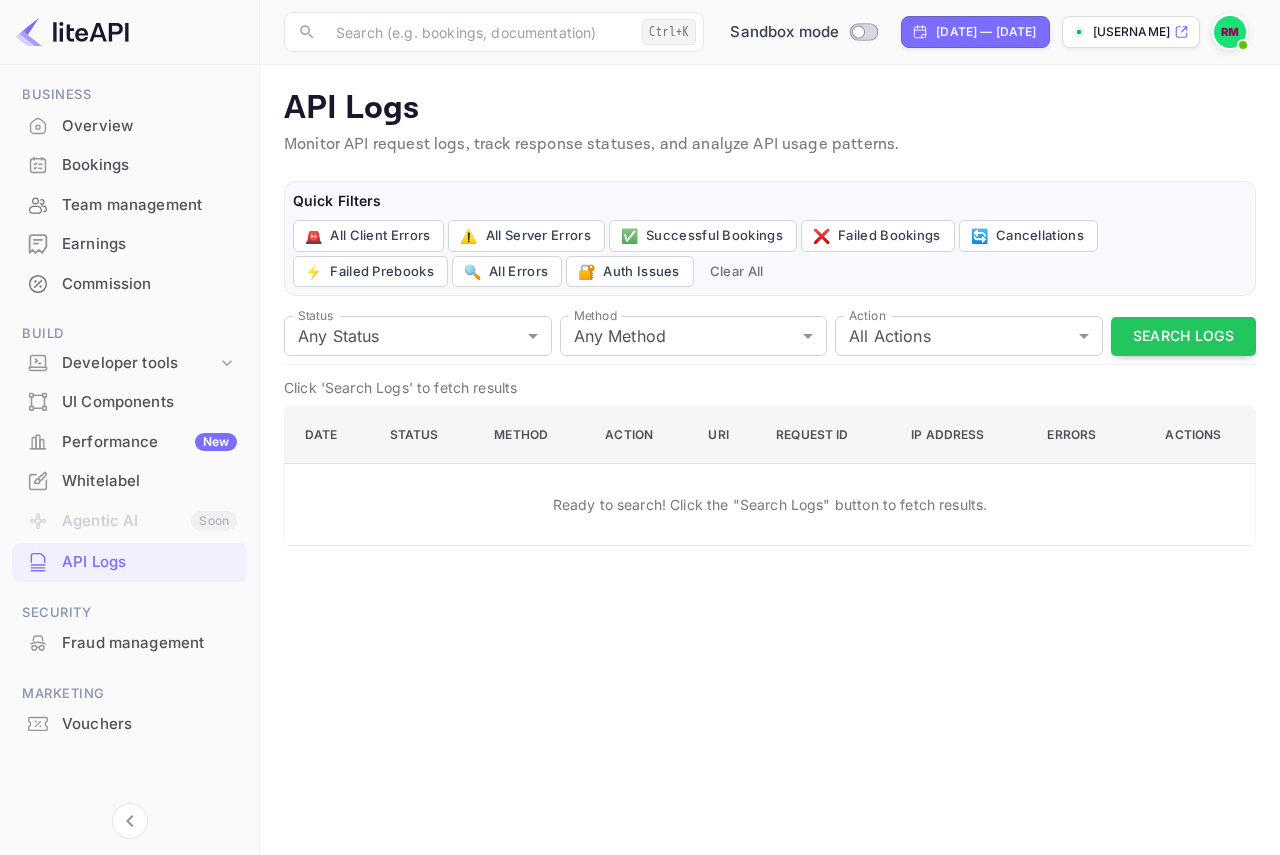 click on "Agentic AI Soon" at bounding box center (129, 522) 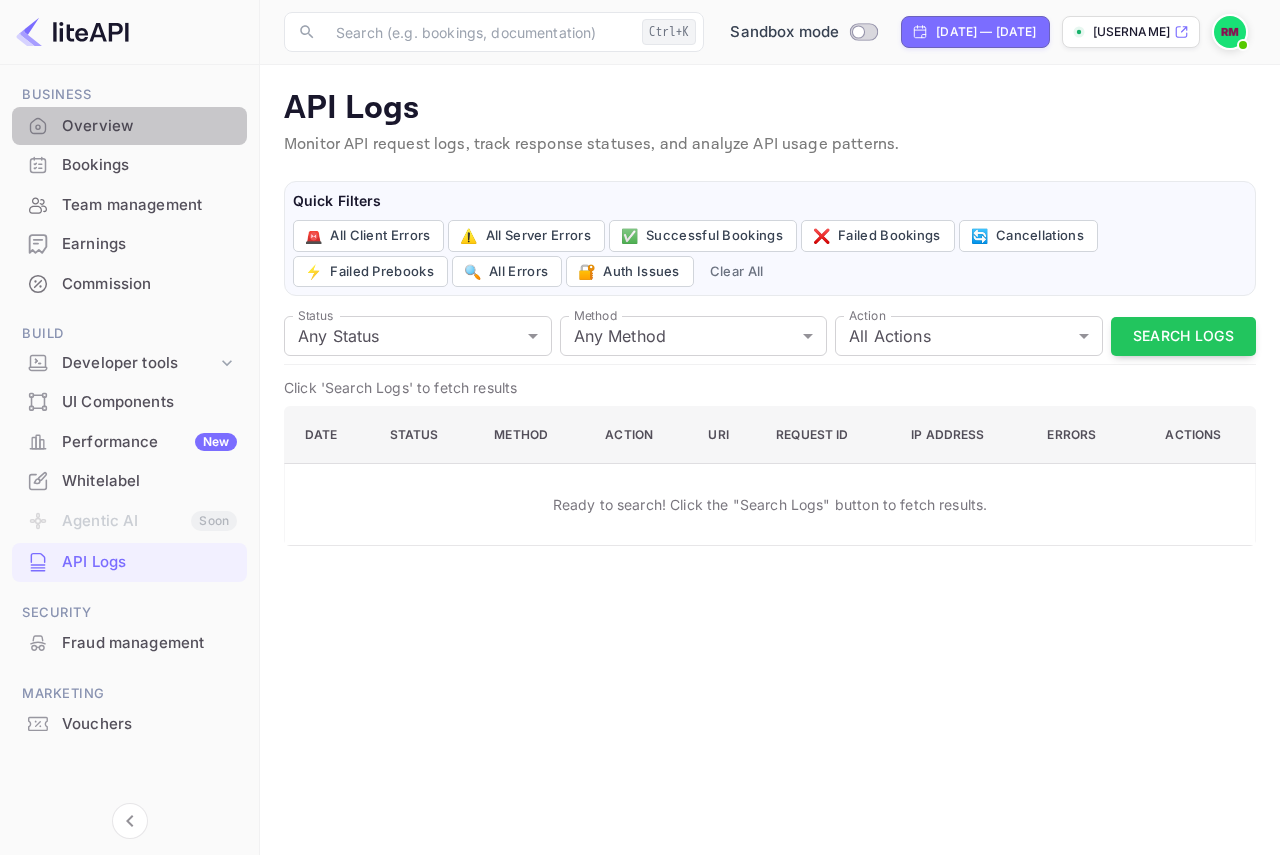 click on "Overview" at bounding box center (149, 126) 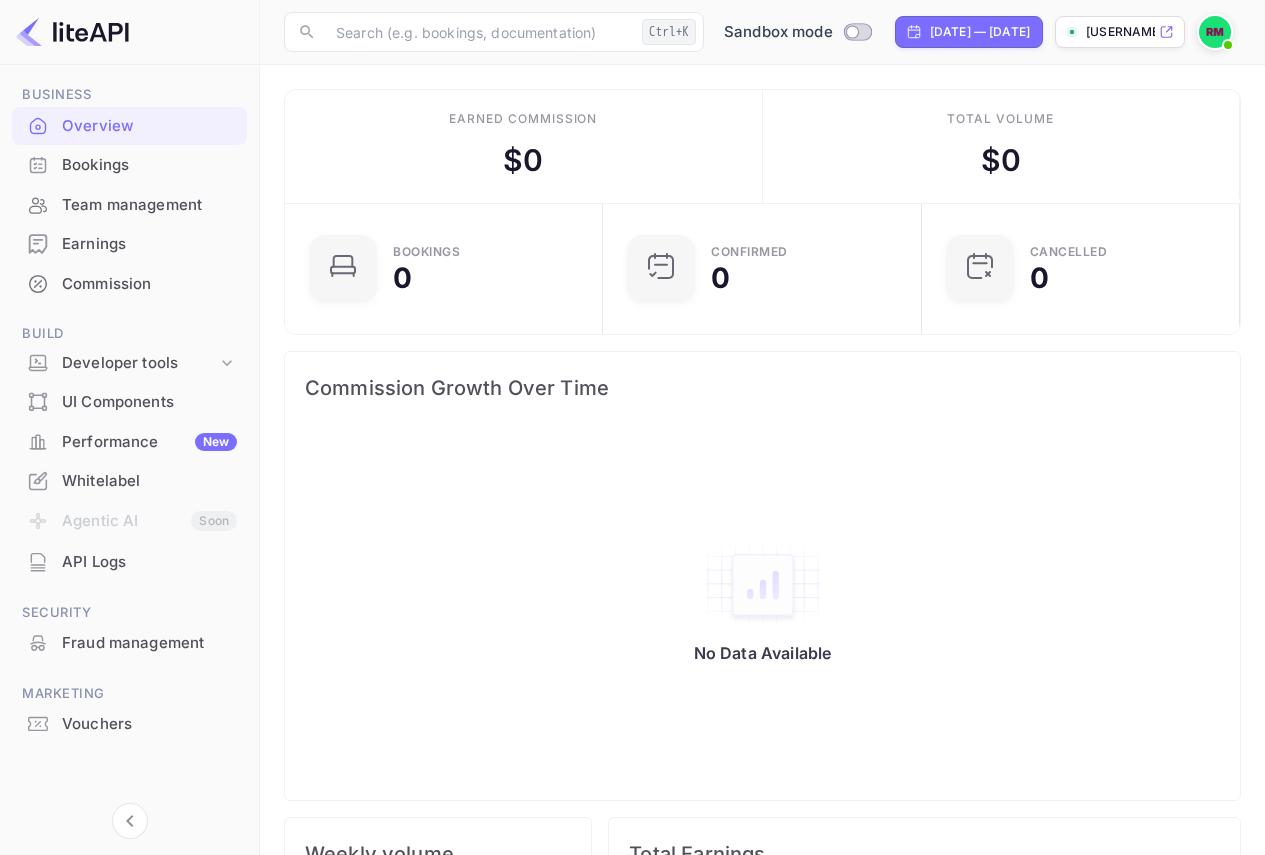 click on "Bookings" at bounding box center (149, 165) 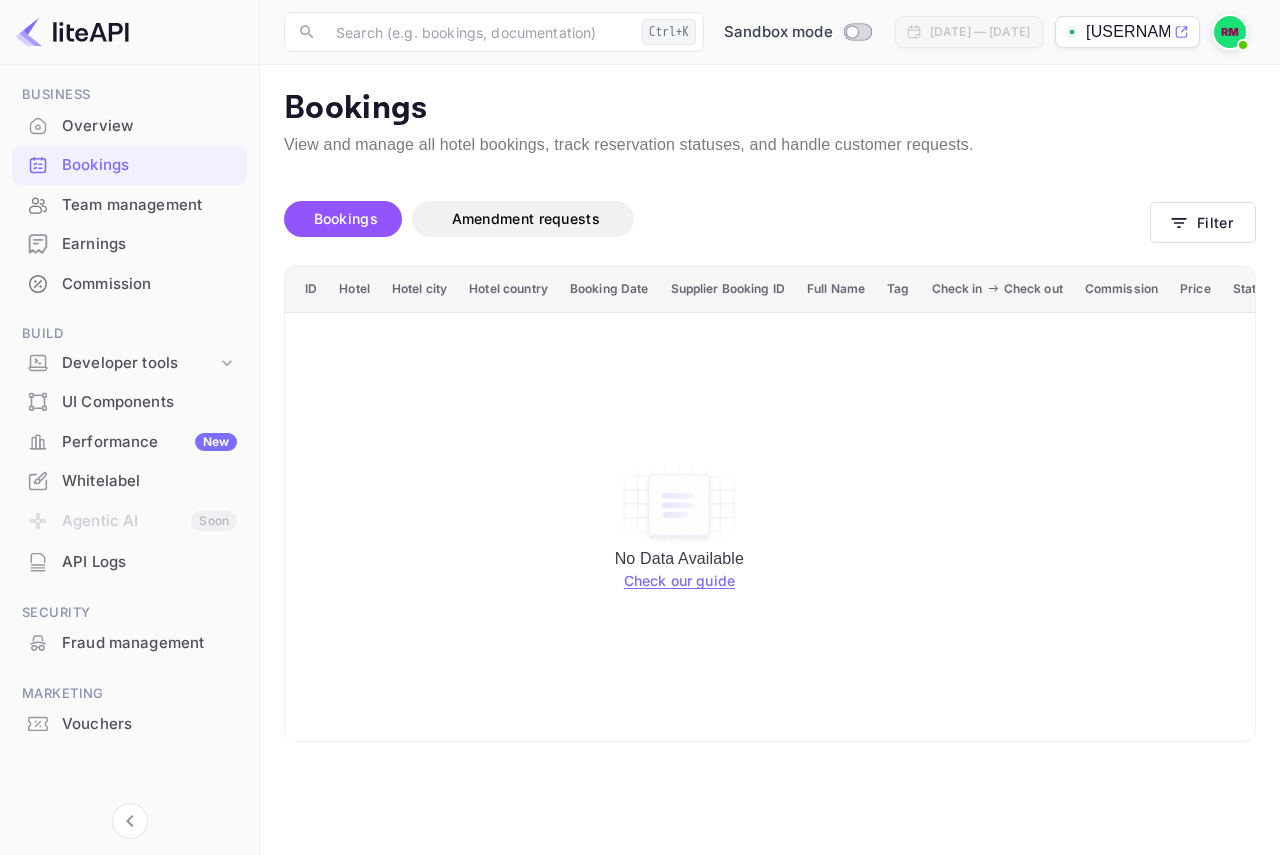 click at bounding box center (72, 32) 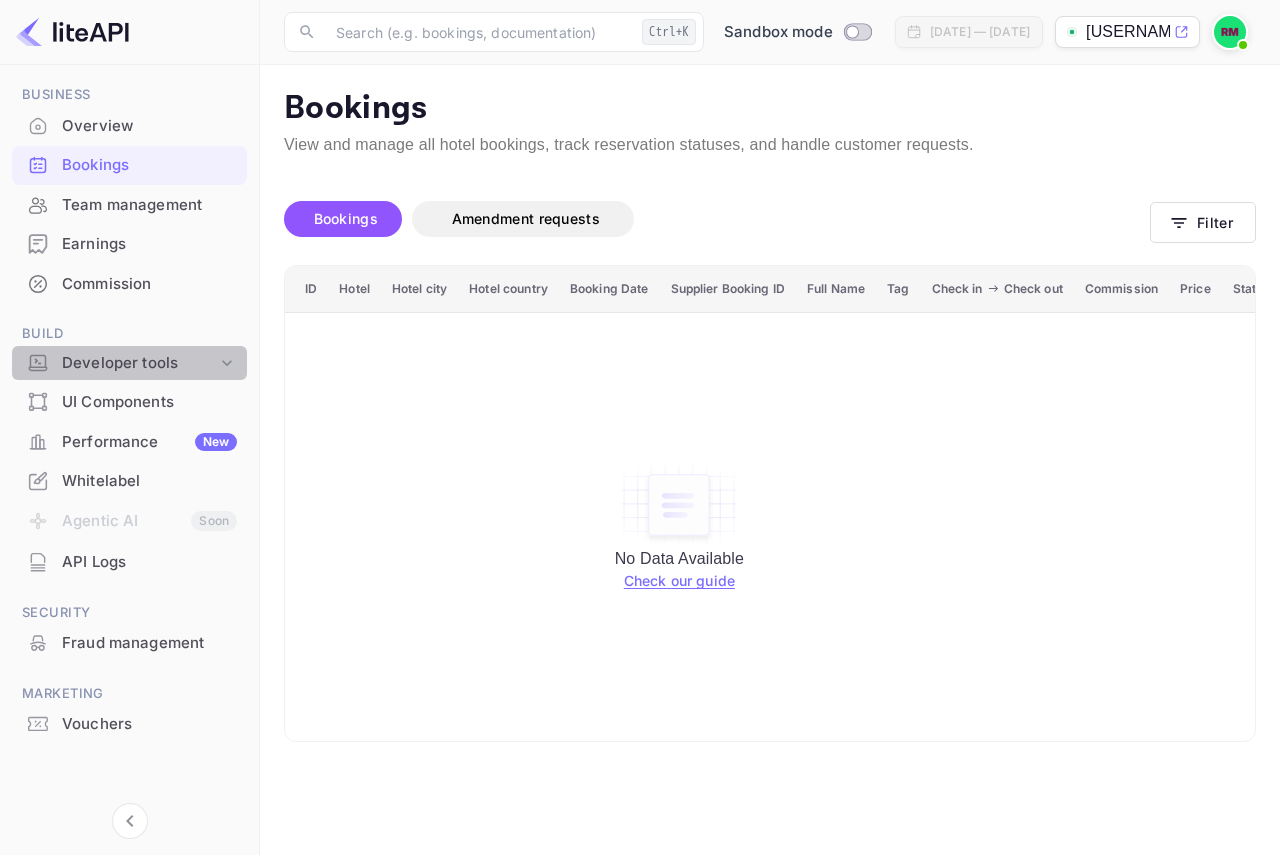 click on "Developer tools" at bounding box center (139, 363) 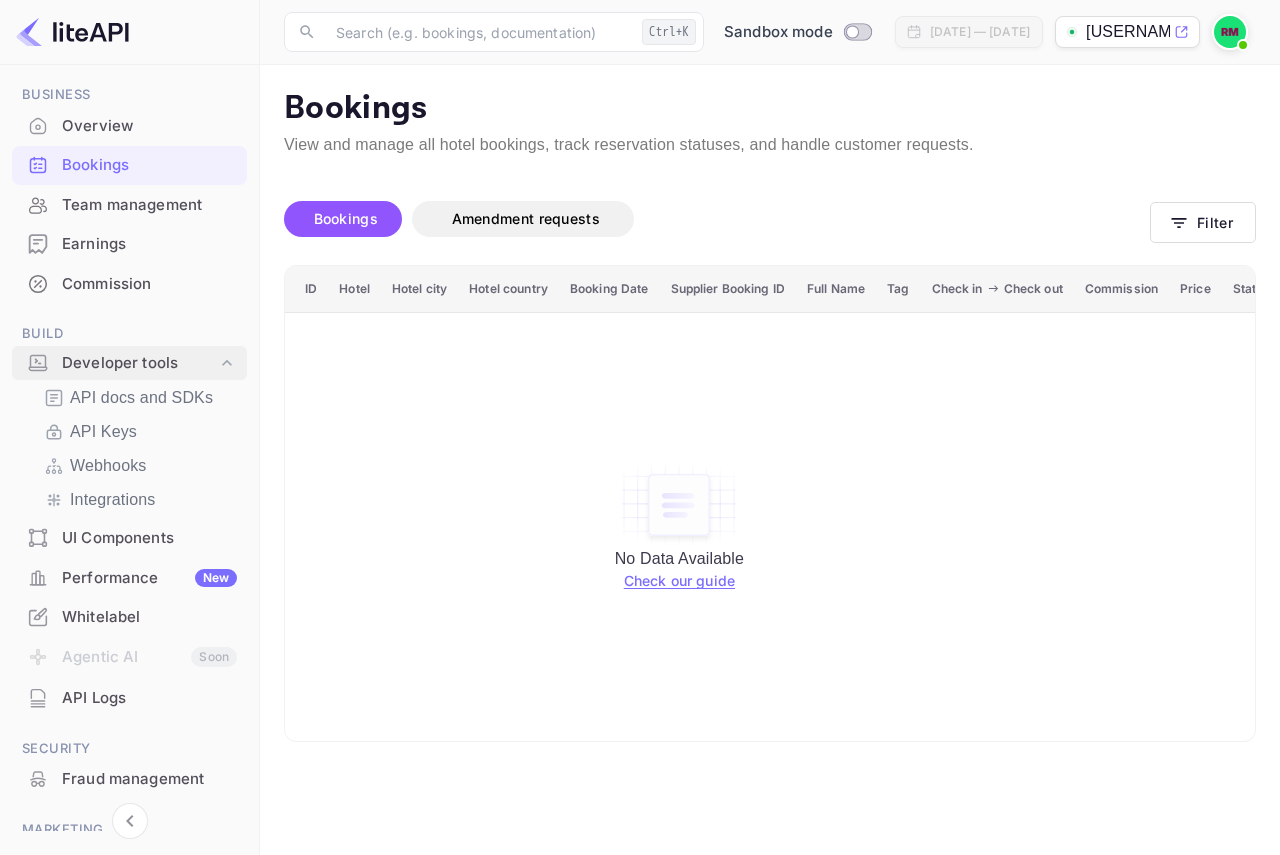 click on "Developer tools" at bounding box center [139, 363] 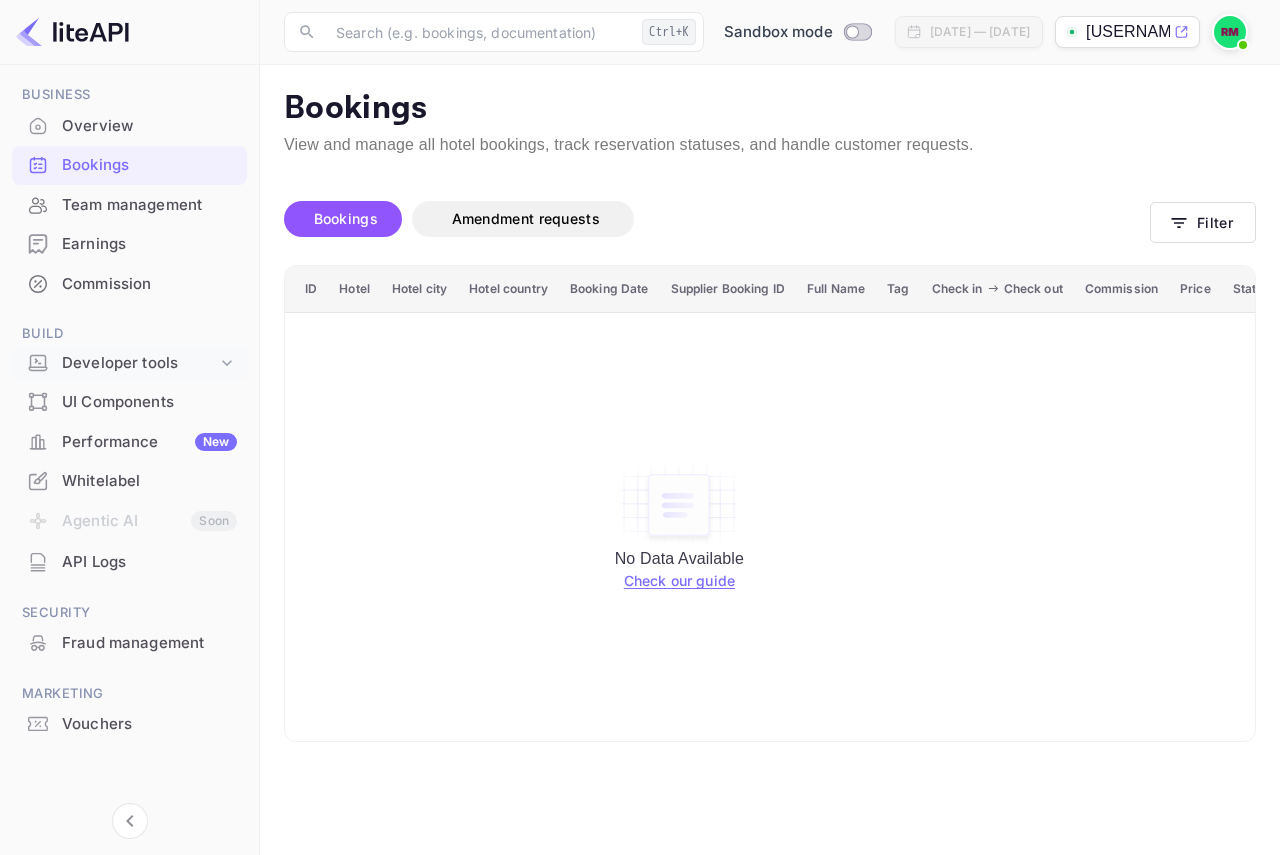 click on "Developer tools" at bounding box center (139, 363) 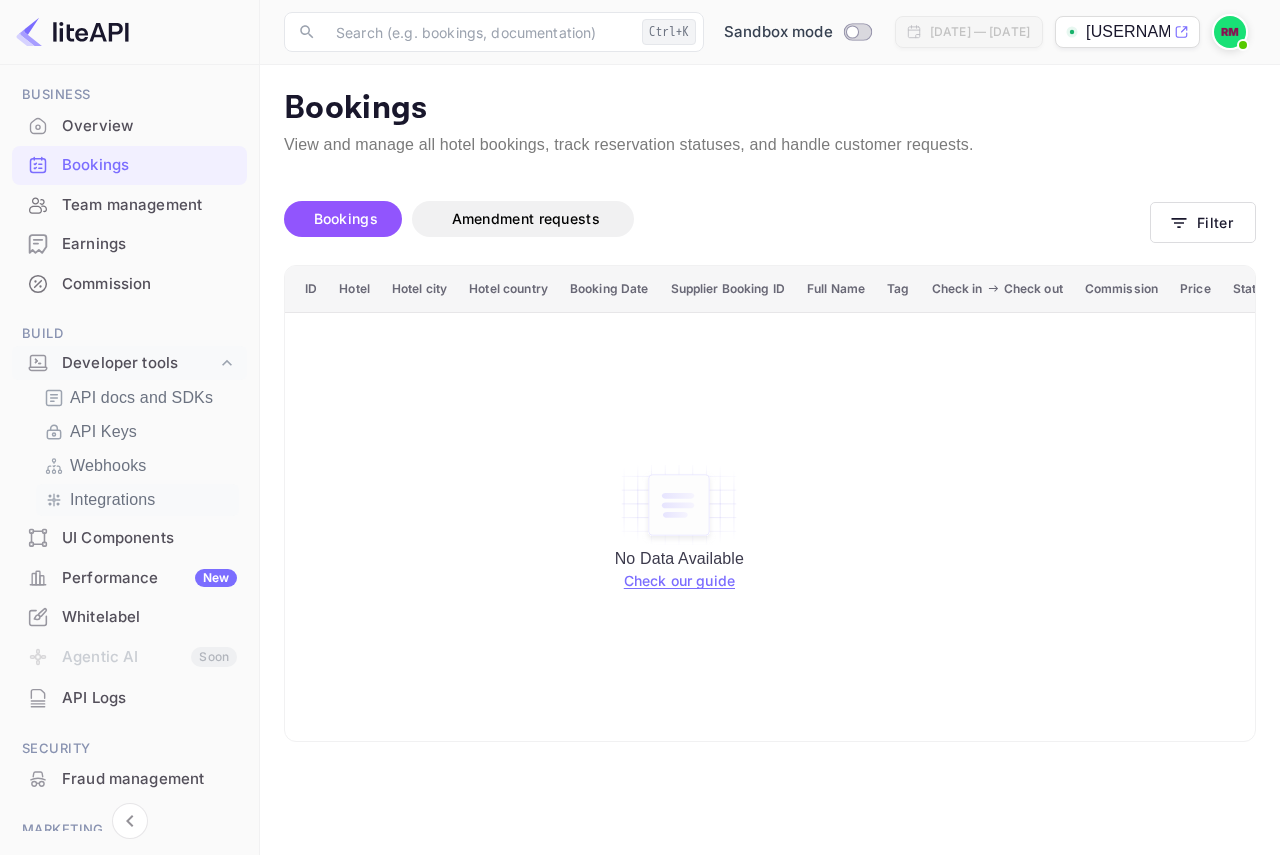 click on "Integrations" at bounding box center [112, 500] 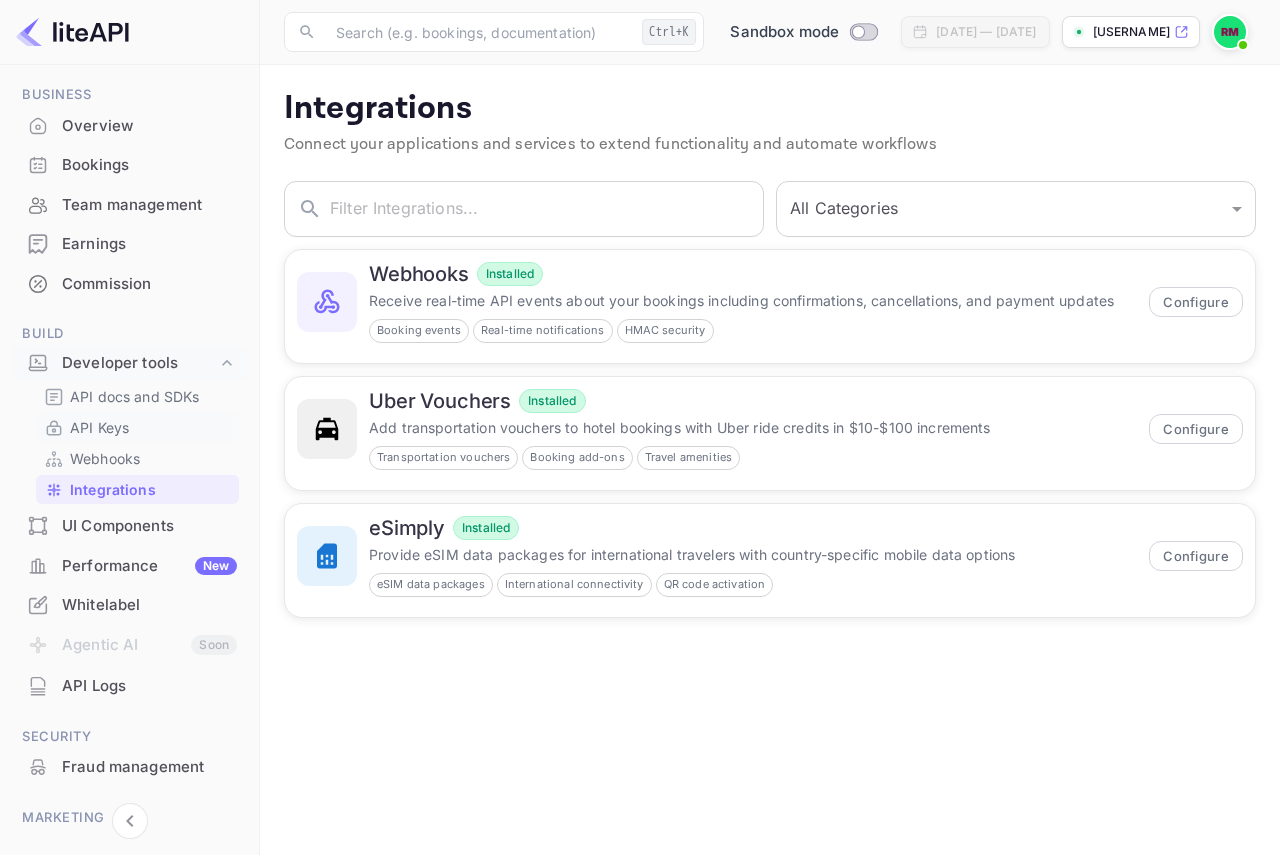 click on "API Keys" at bounding box center (99, 427) 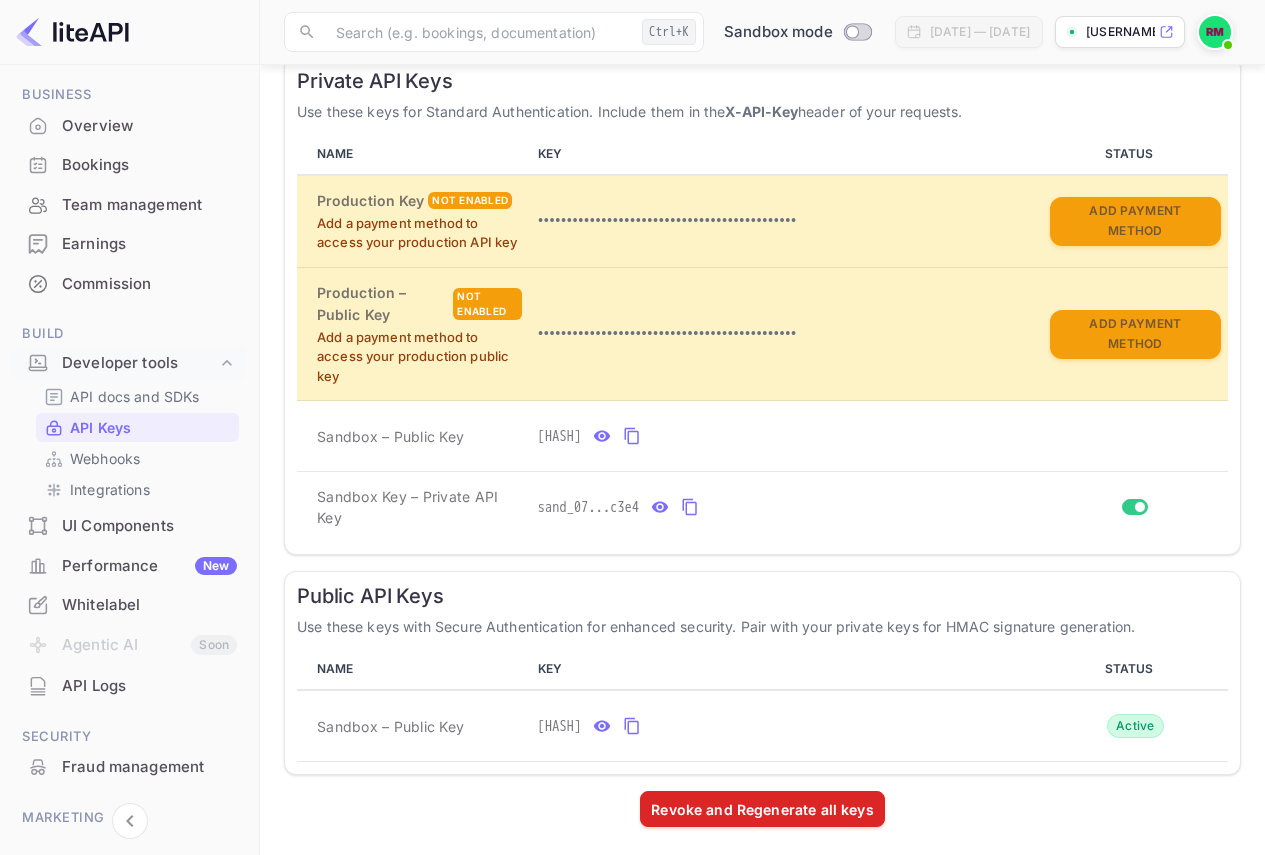 scroll, scrollTop: 391, scrollLeft: 0, axis: vertical 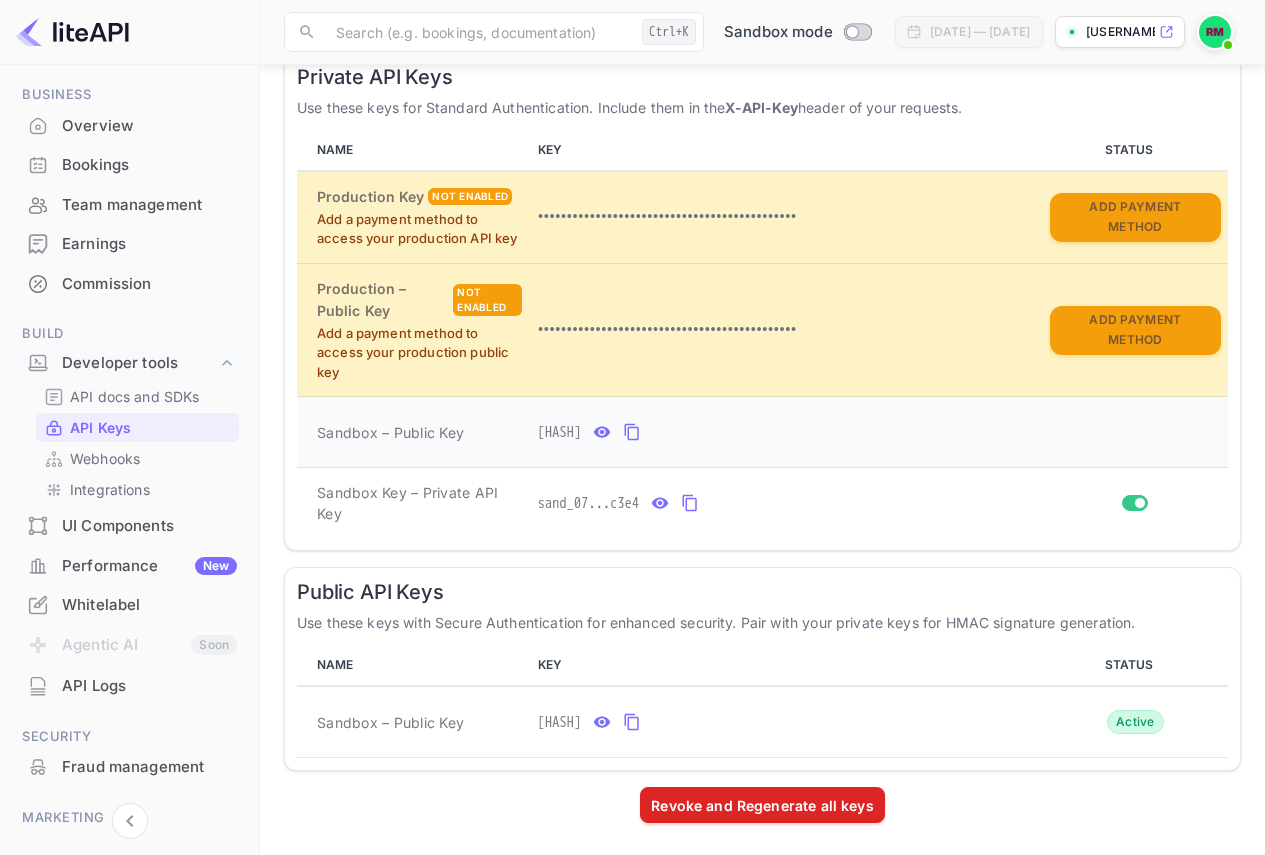 click 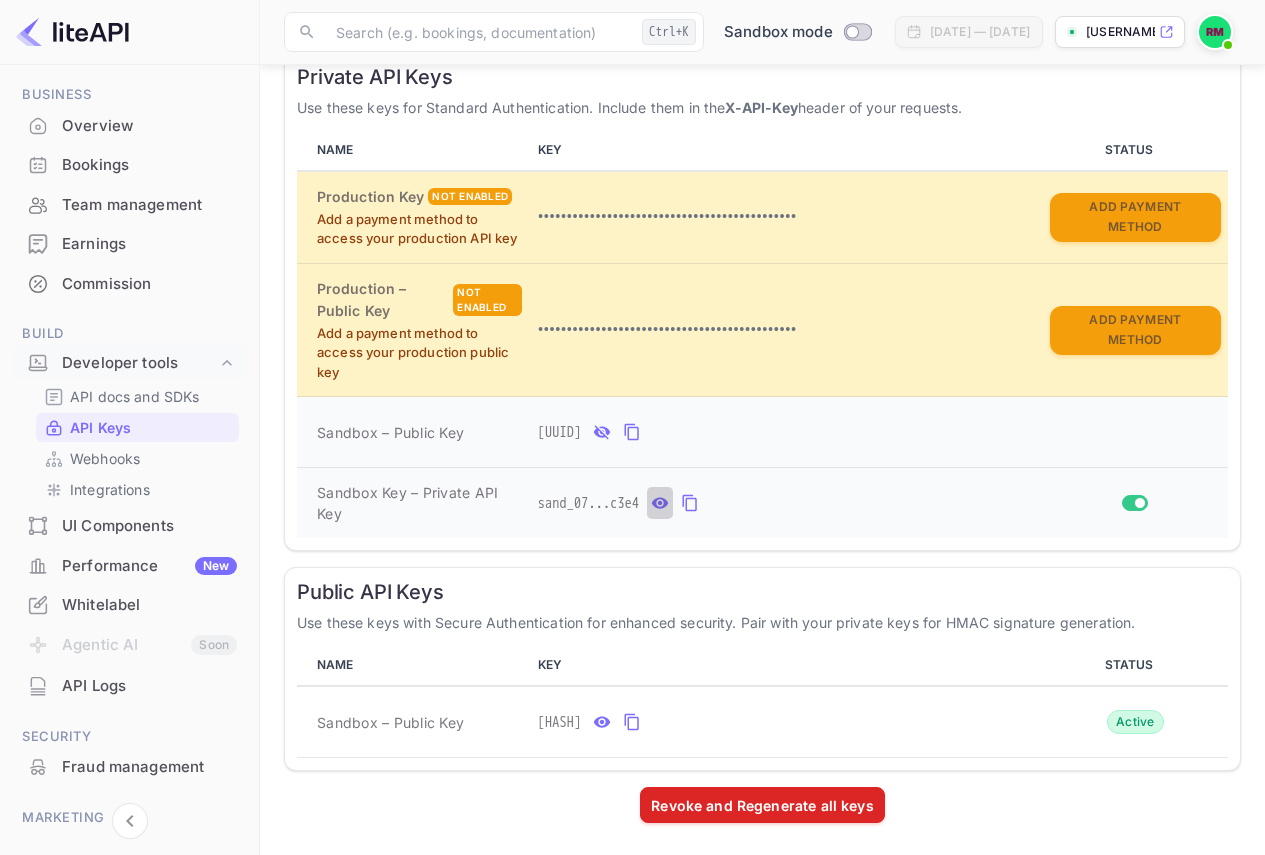click 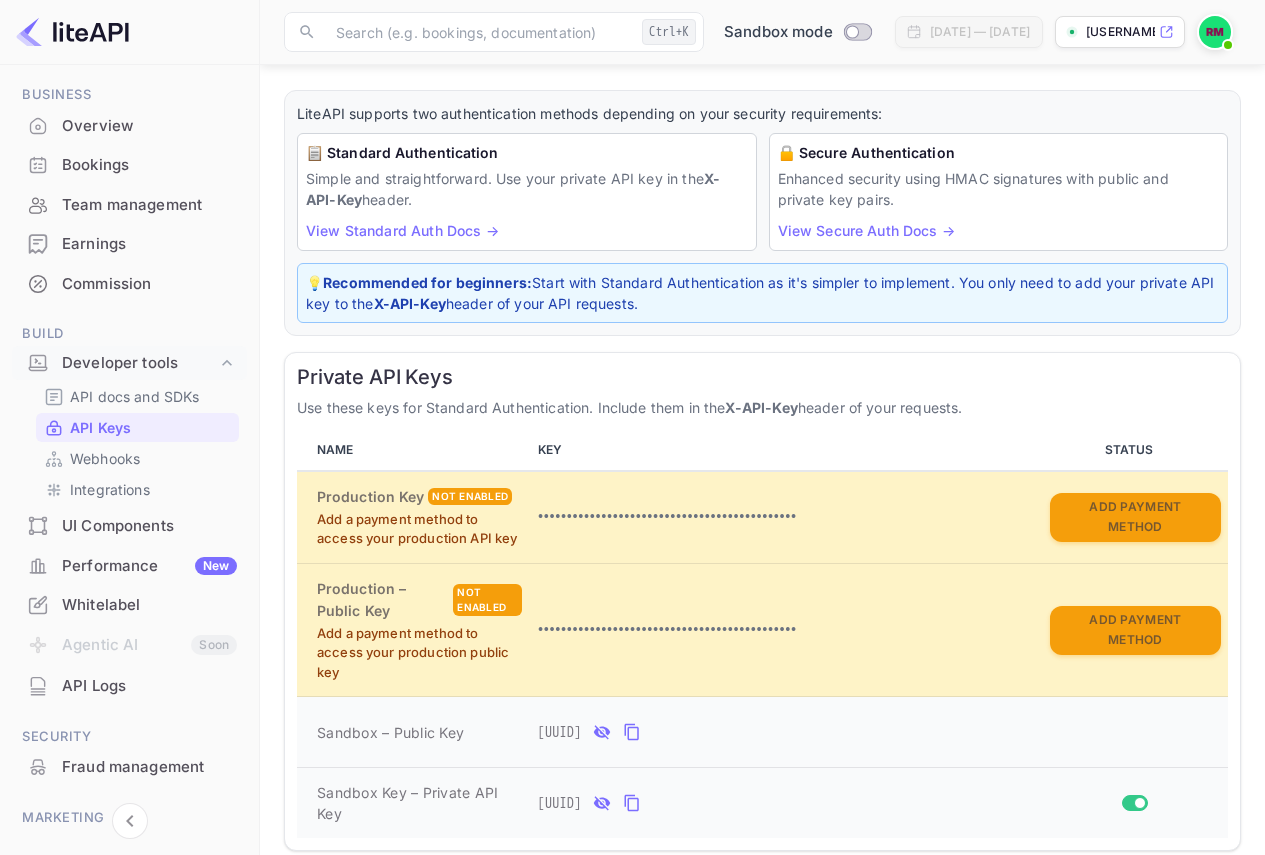 scroll, scrollTop: 191, scrollLeft: 0, axis: vertical 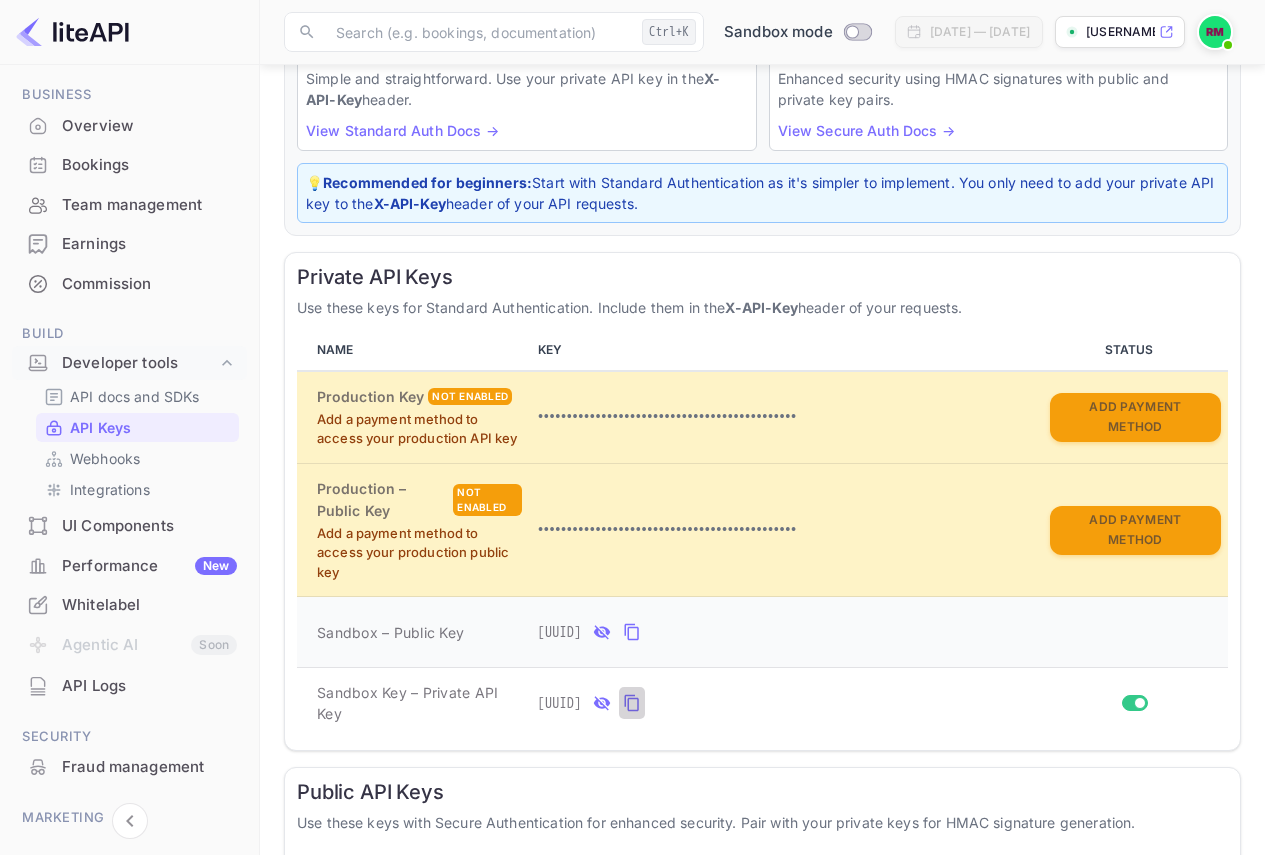 click 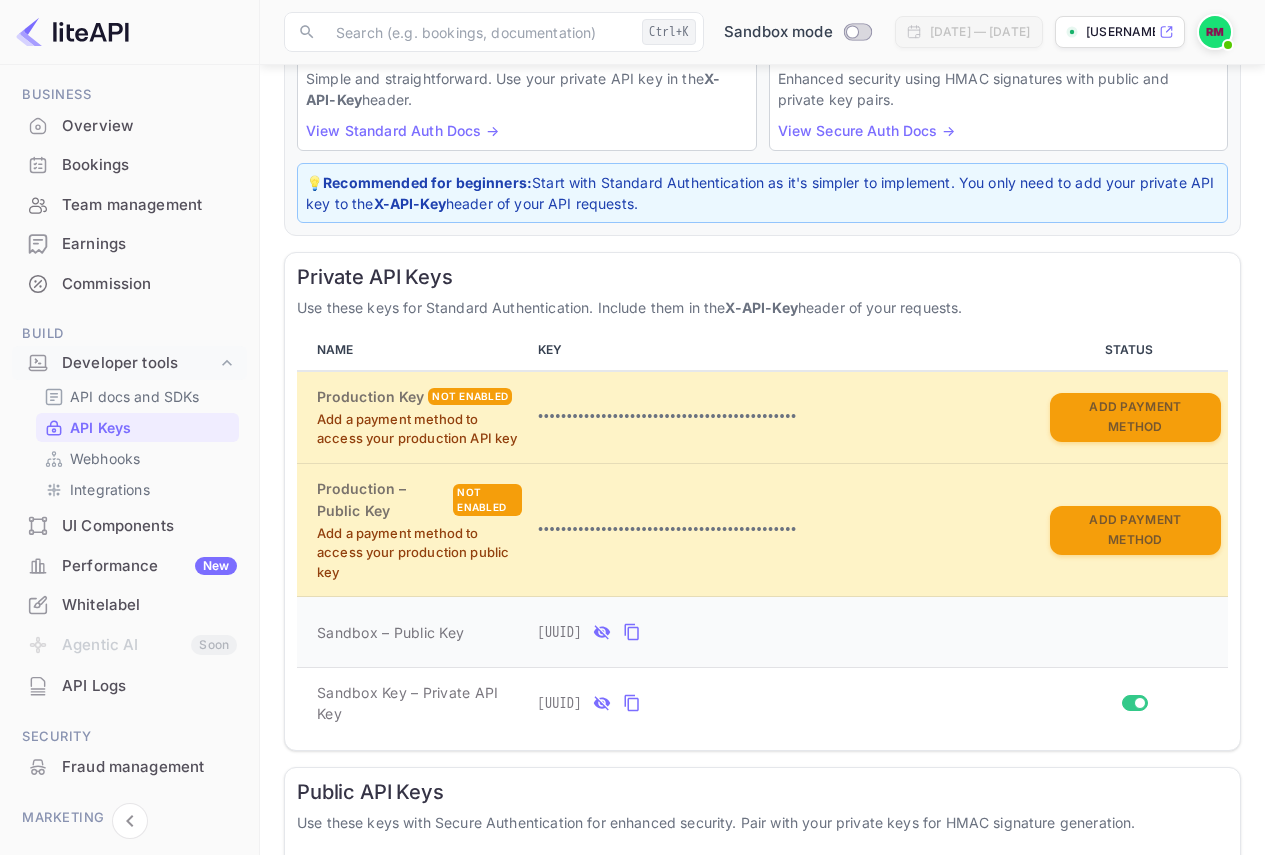 scroll, scrollTop: 170, scrollLeft: 0, axis: vertical 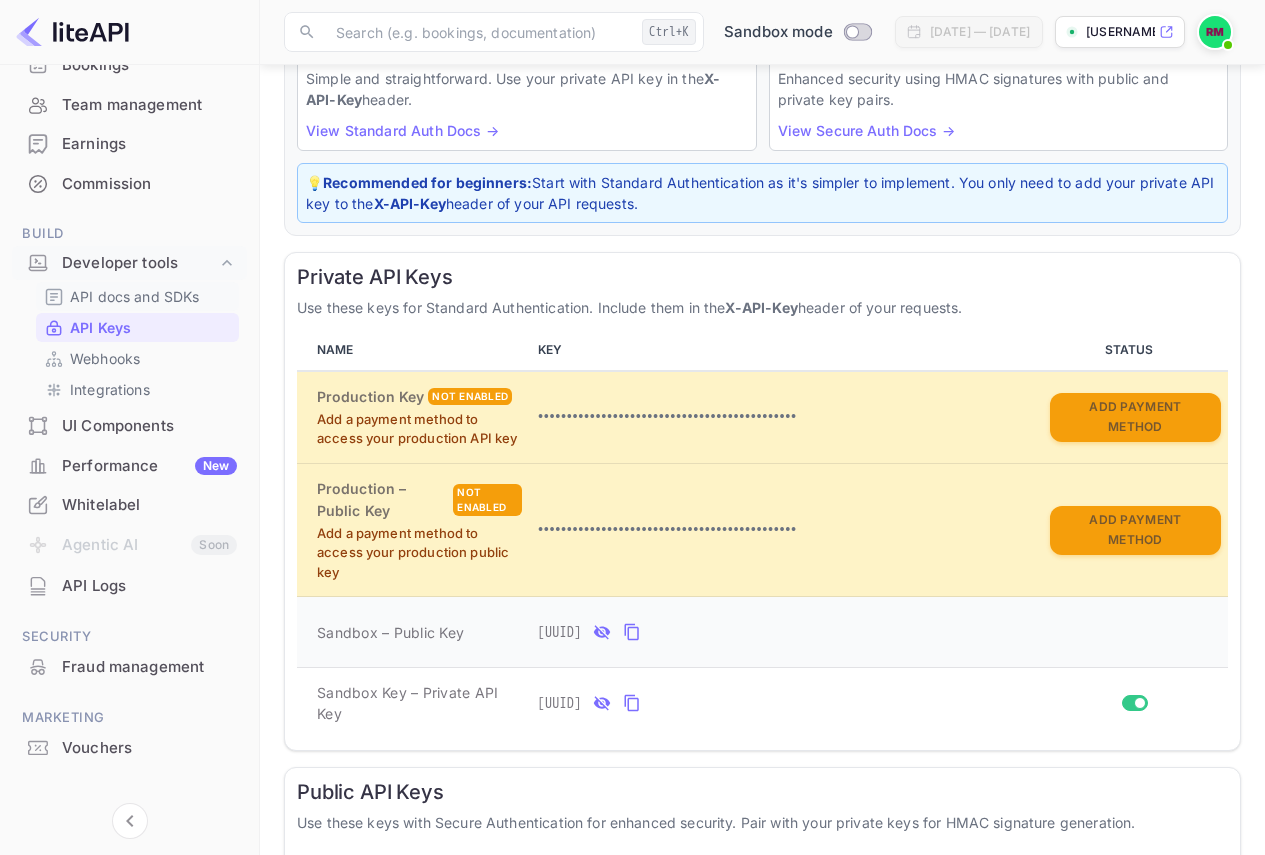 click on "API docs and SDKs" at bounding box center [135, 296] 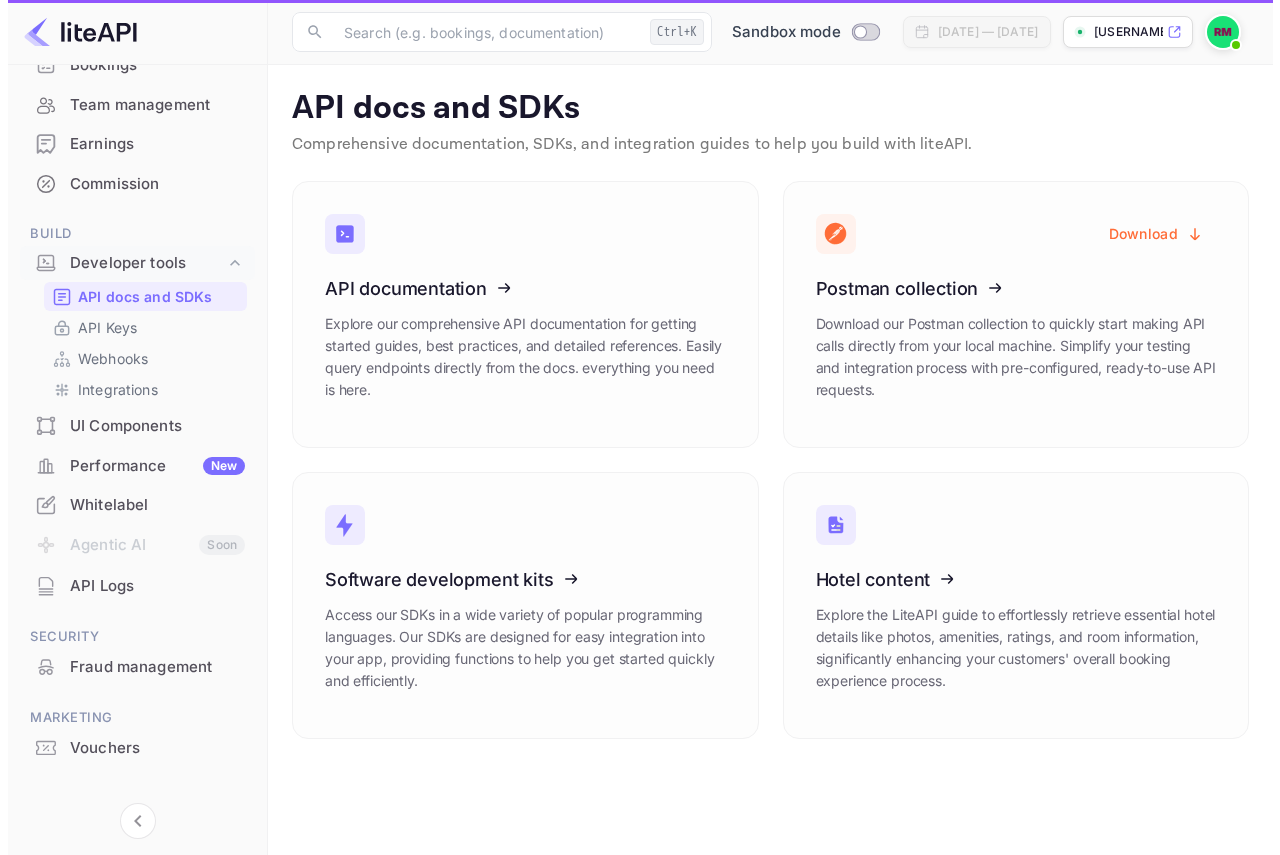 scroll, scrollTop: 0, scrollLeft: 0, axis: both 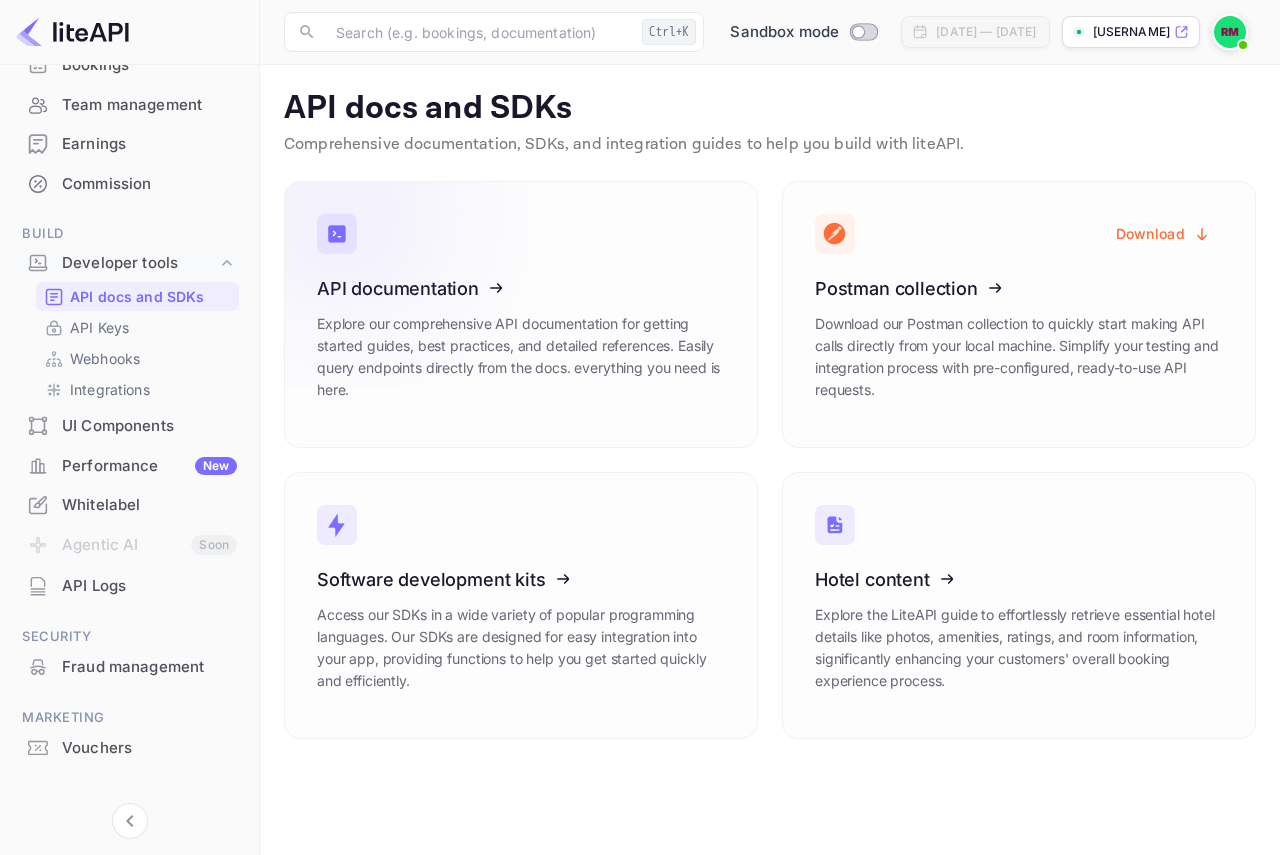 click 